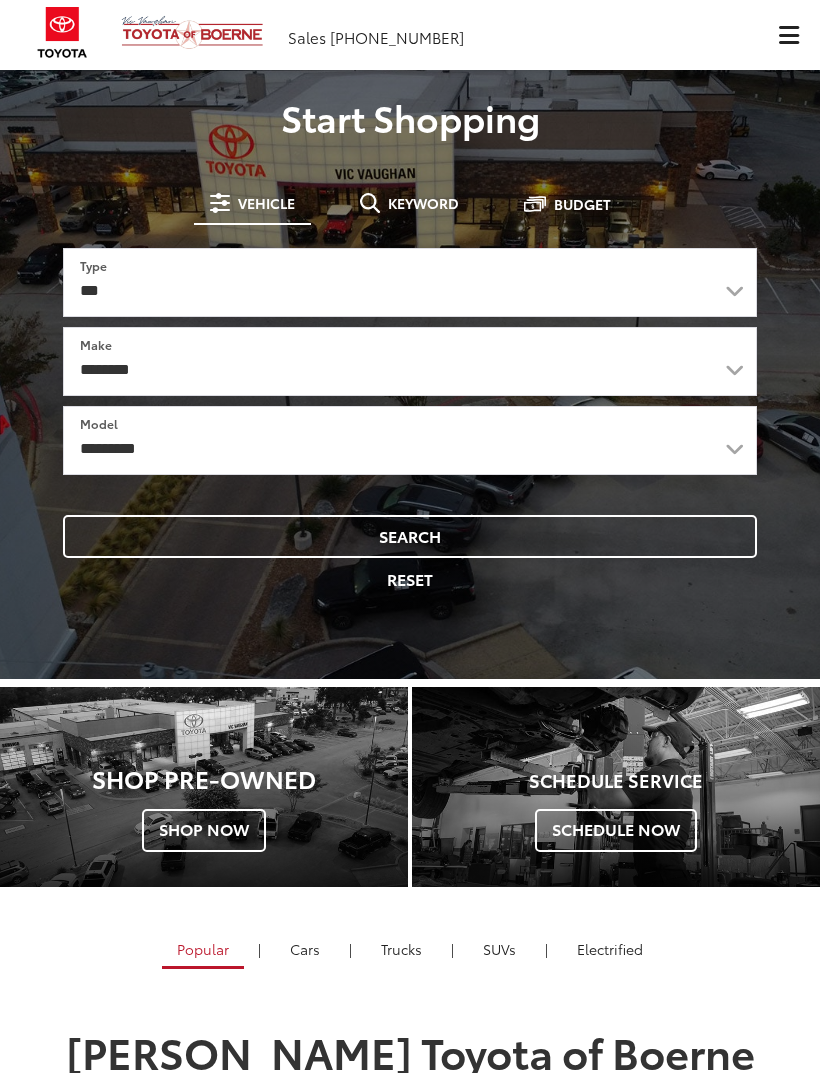 scroll, scrollTop: 0, scrollLeft: 0, axis: both 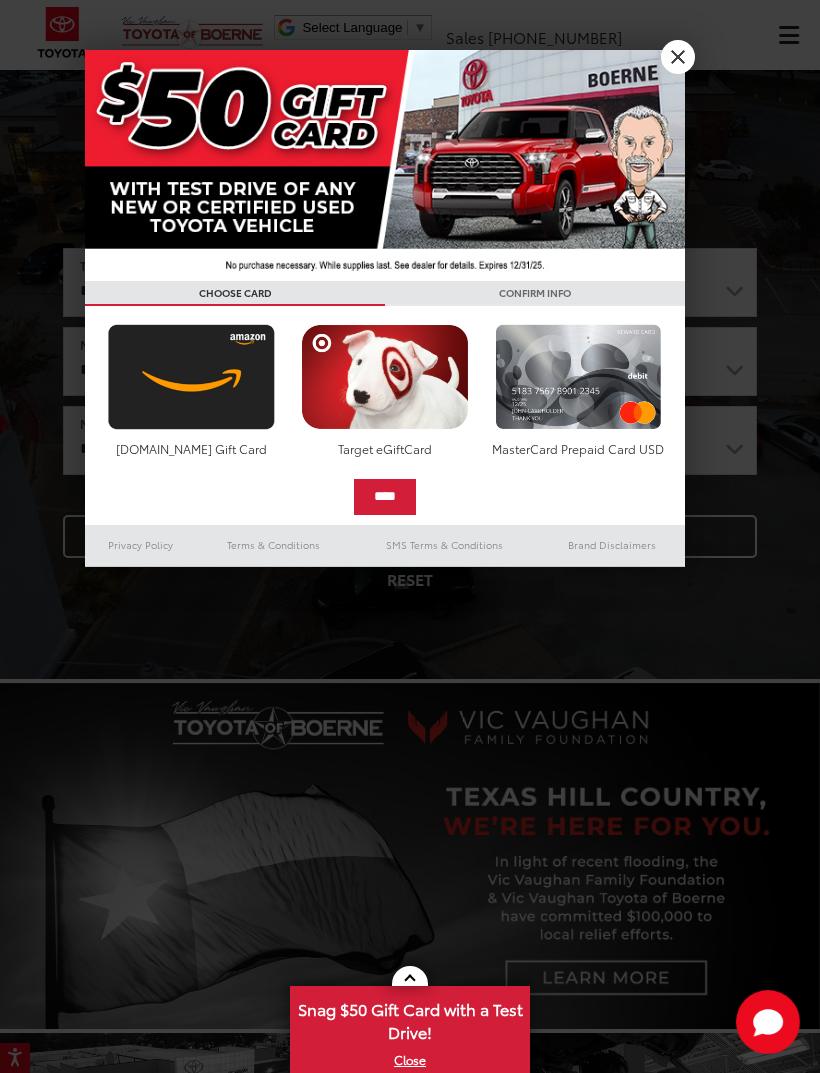 click at bounding box center (385, 165) 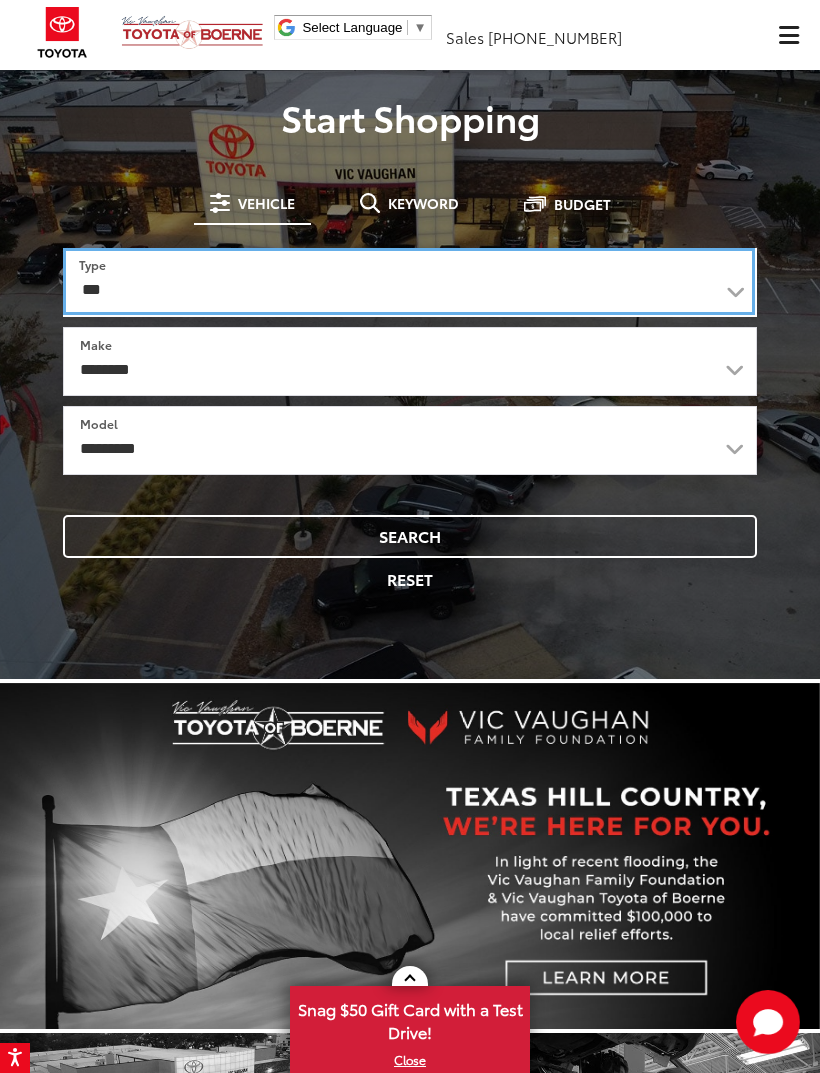 click on "***
***
****
*********" at bounding box center [409, 281] 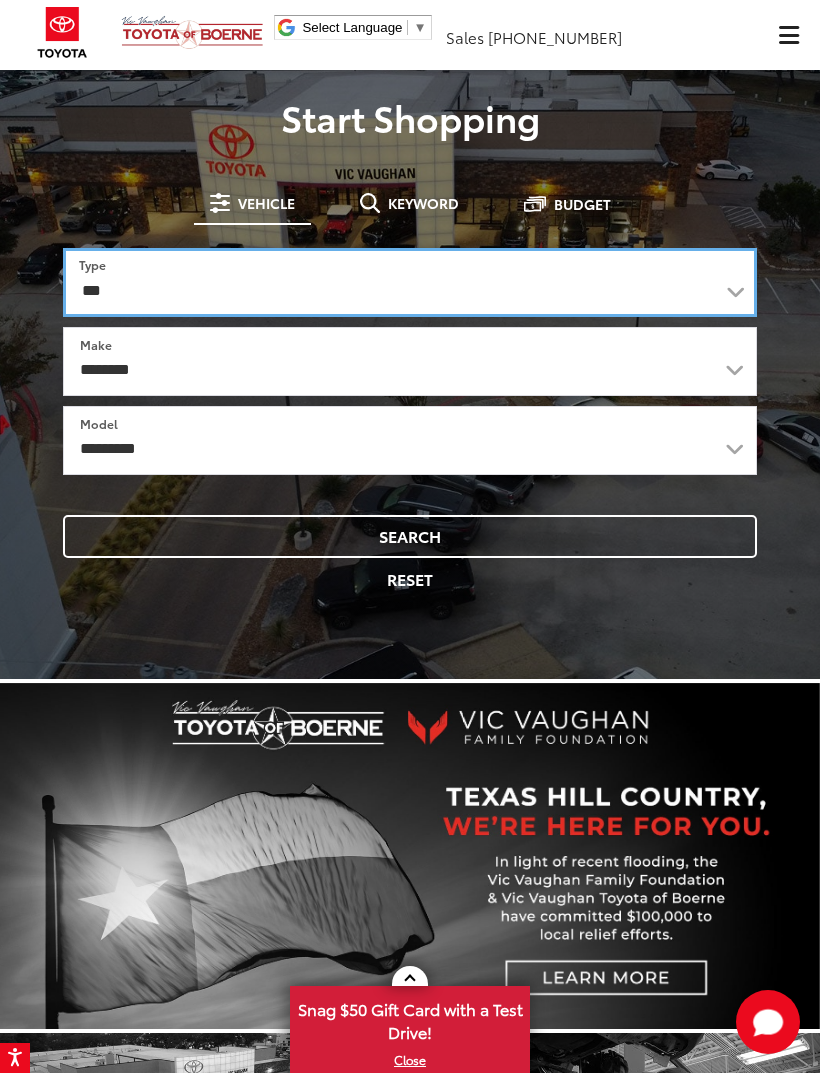 select on "******" 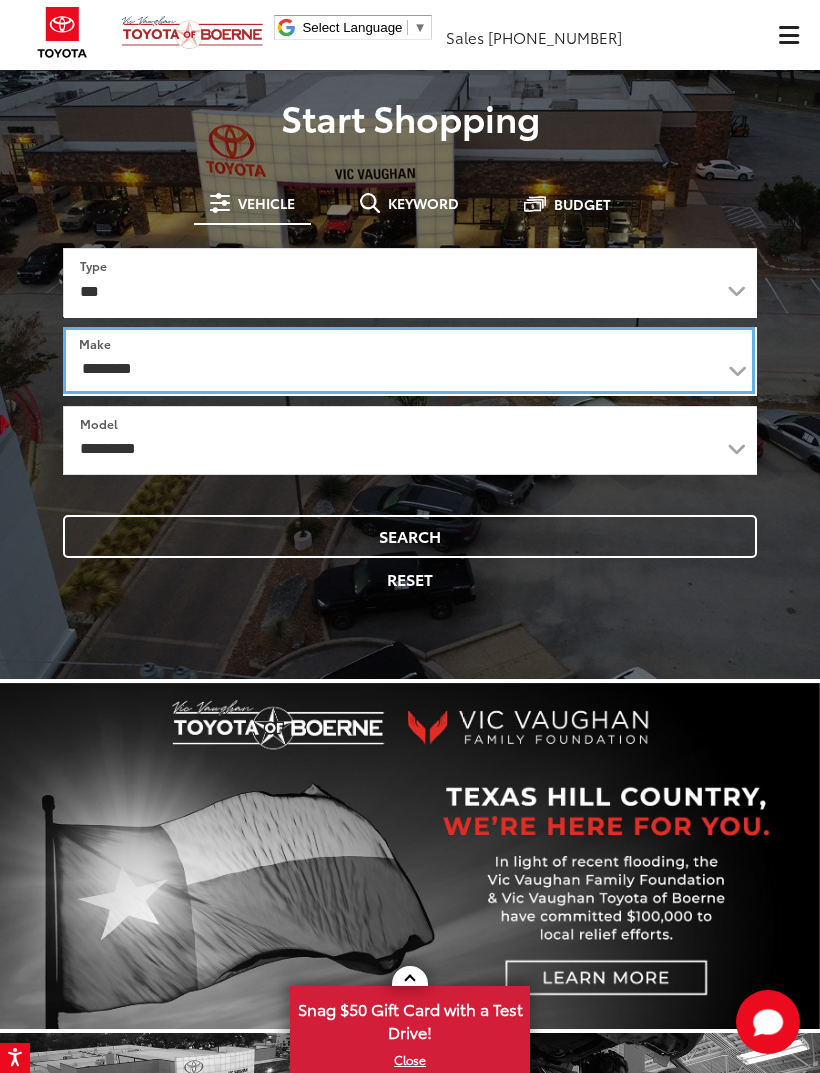 click on "**********" at bounding box center (409, 360) 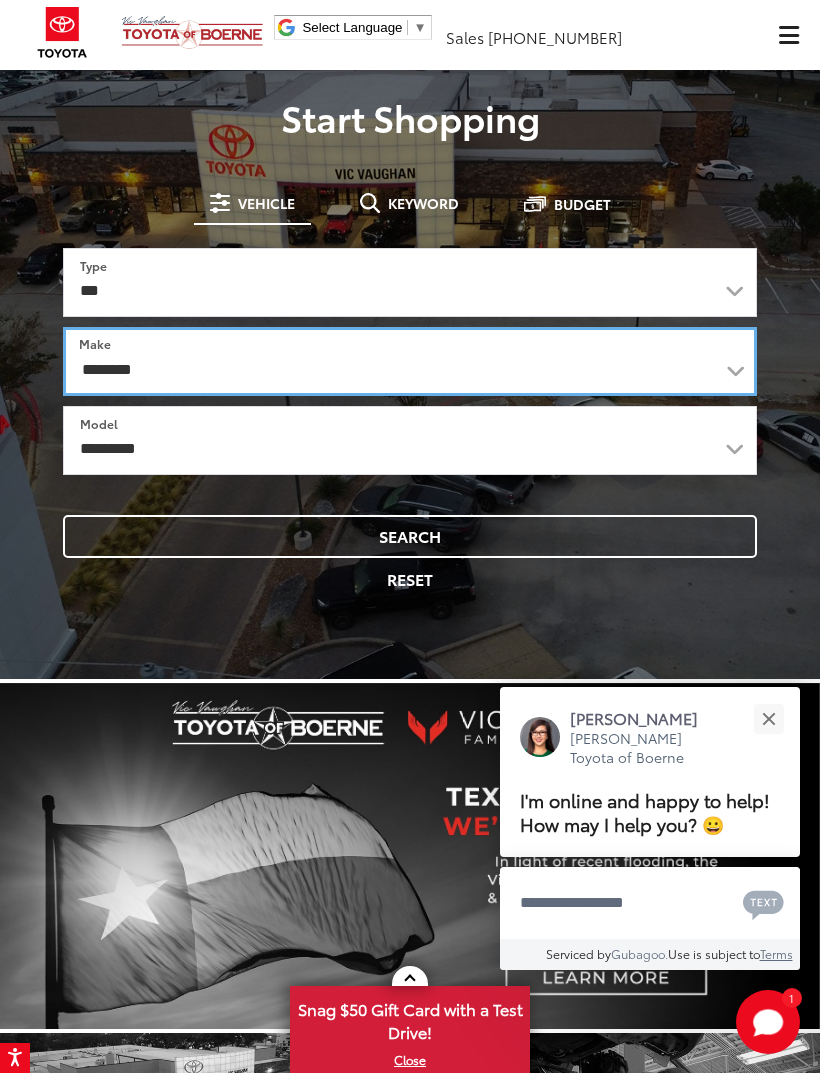 select on "******" 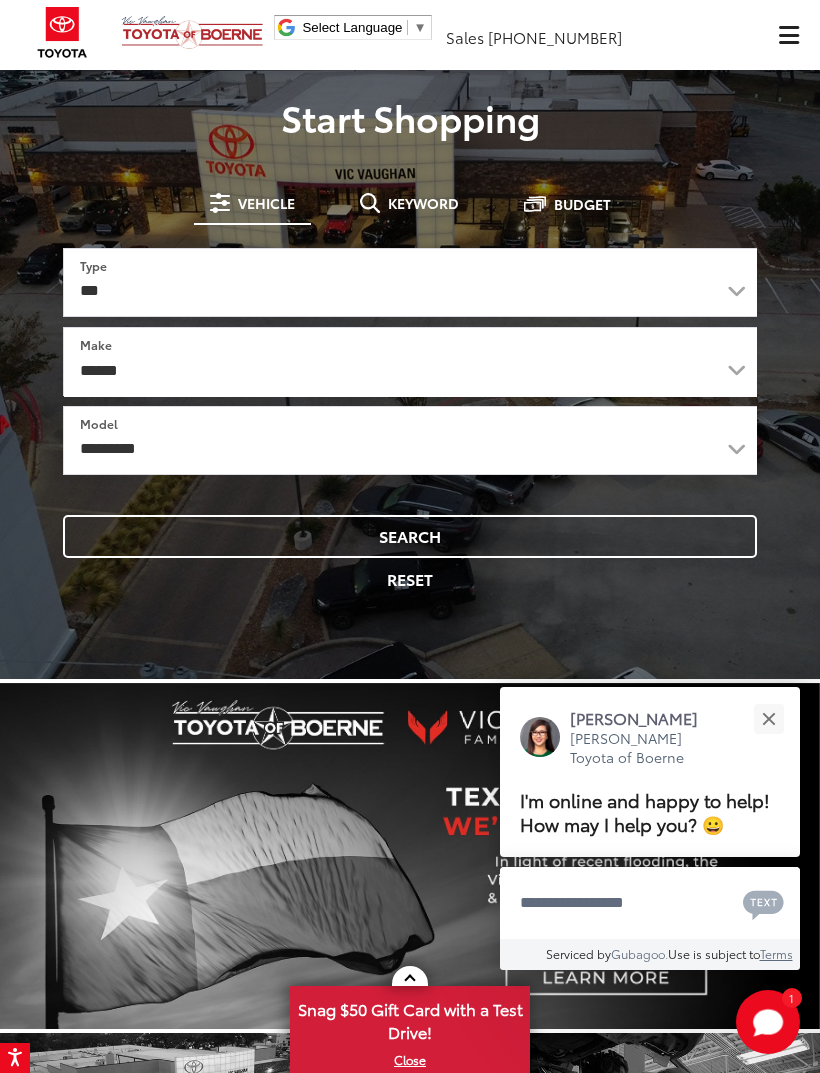 click at bounding box center [768, 718] 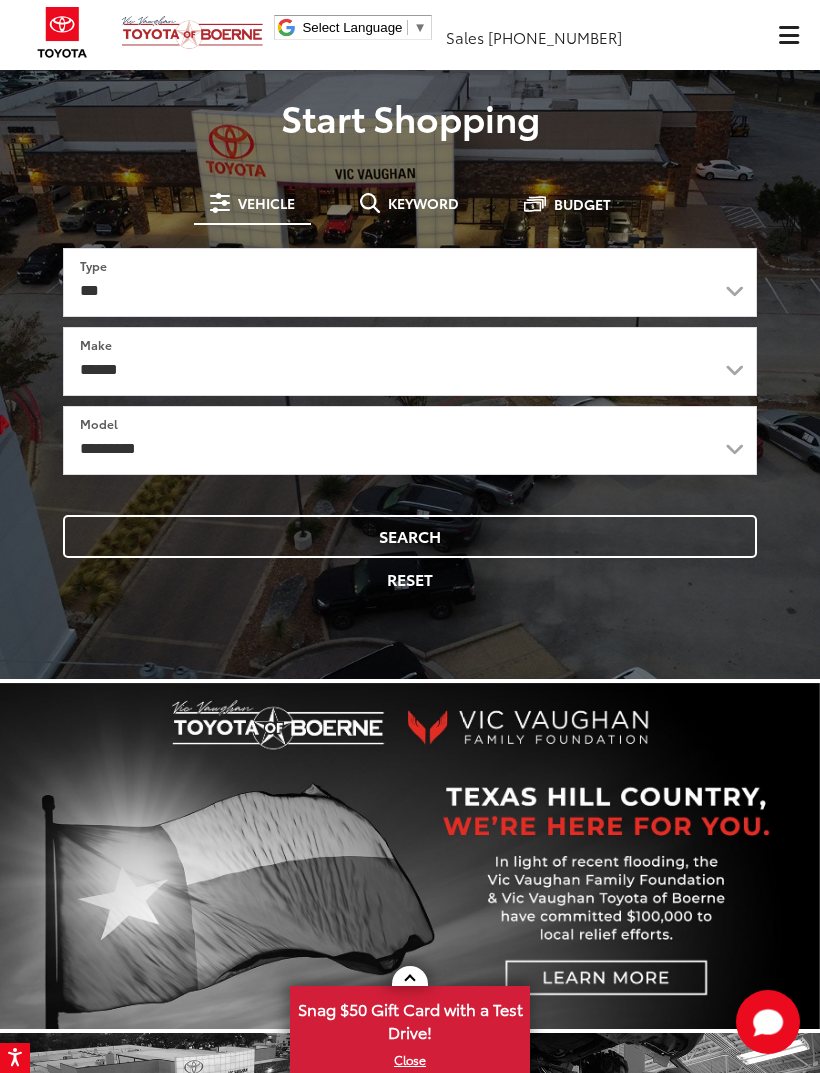 click on "Search" at bounding box center [410, 536] 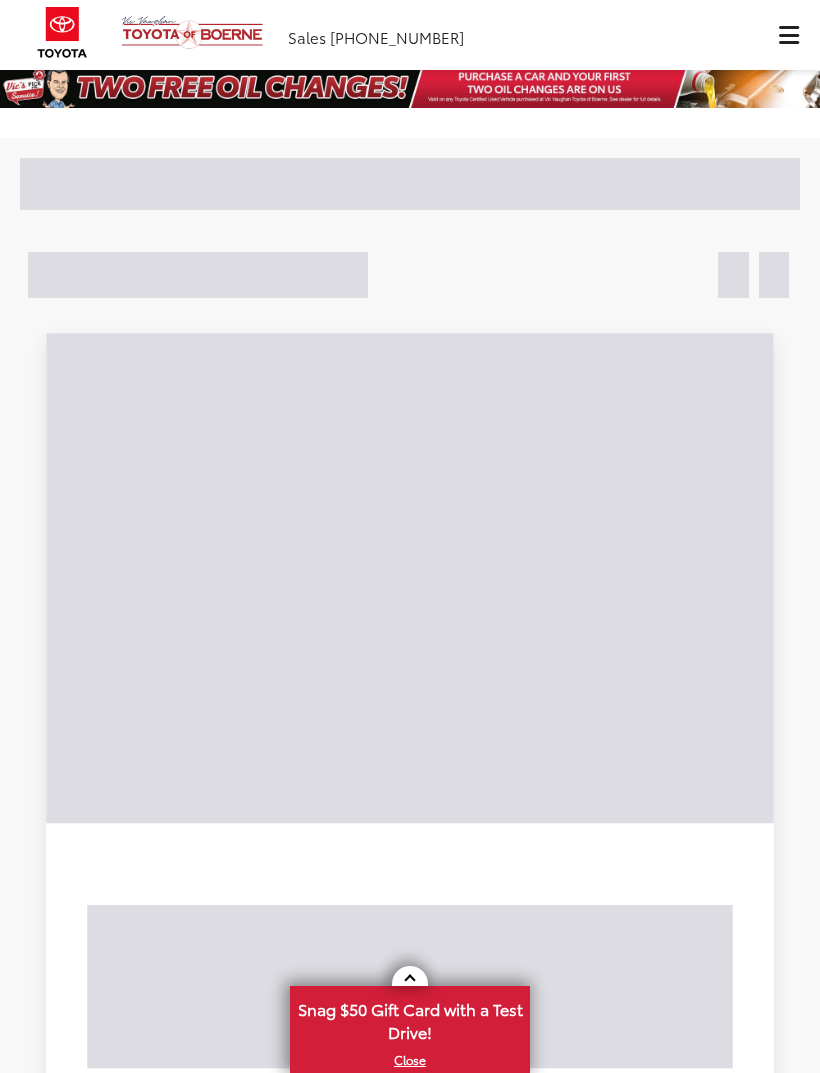 scroll, scrollTop: 0, scrollLeft: 0, axis: both 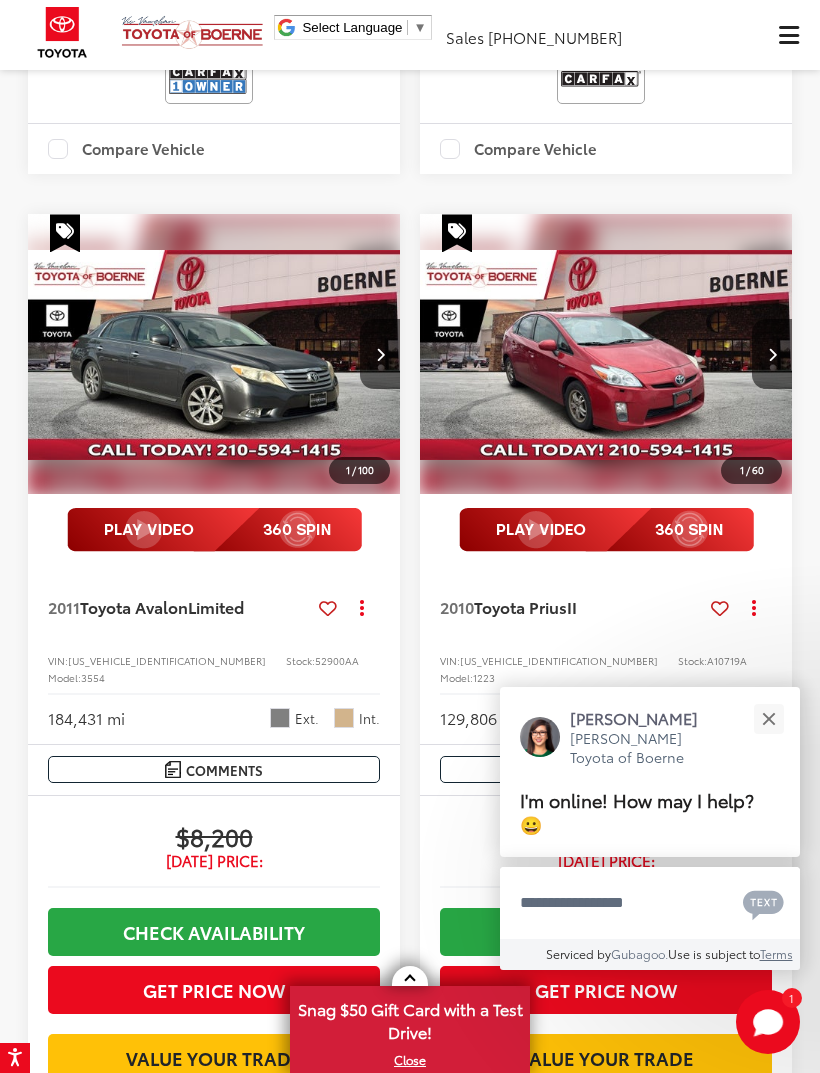 click at bounding box center (768, 718) 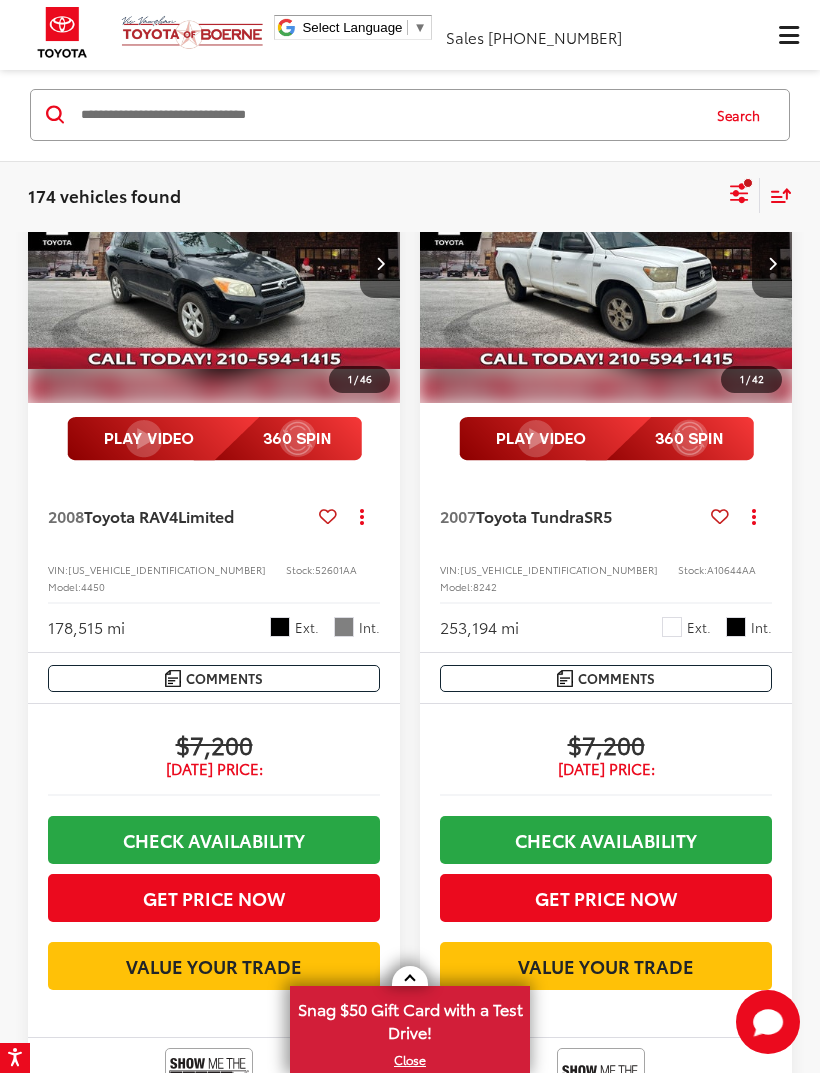scroll, scrollTop: 0, scrollLeft: 0, axis: both 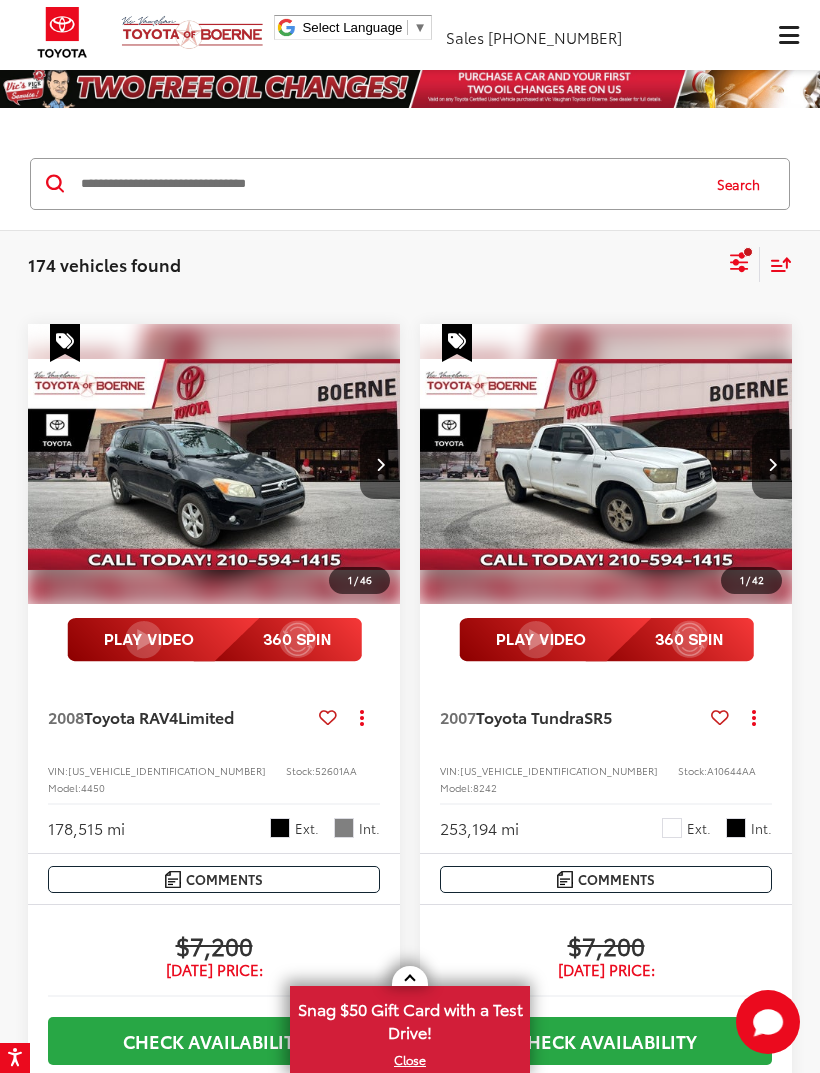 click 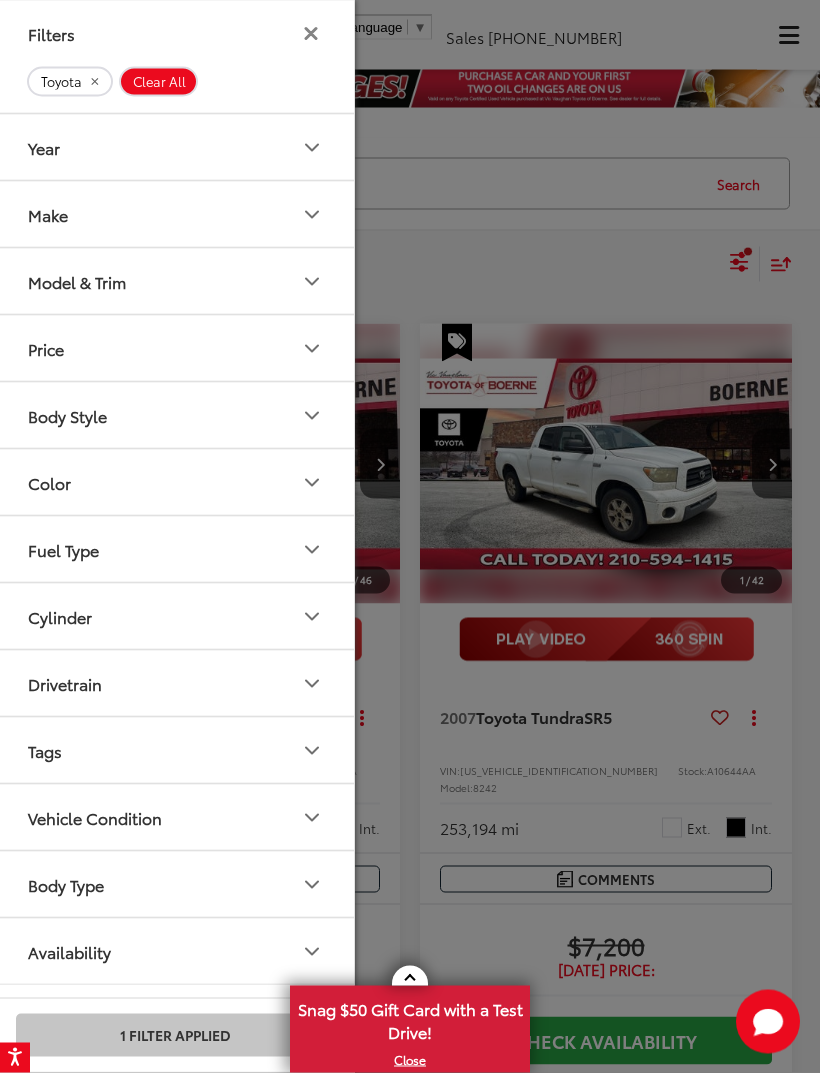 scroll, scrollTop: 7, scrollLeft: 0, axis: vertical 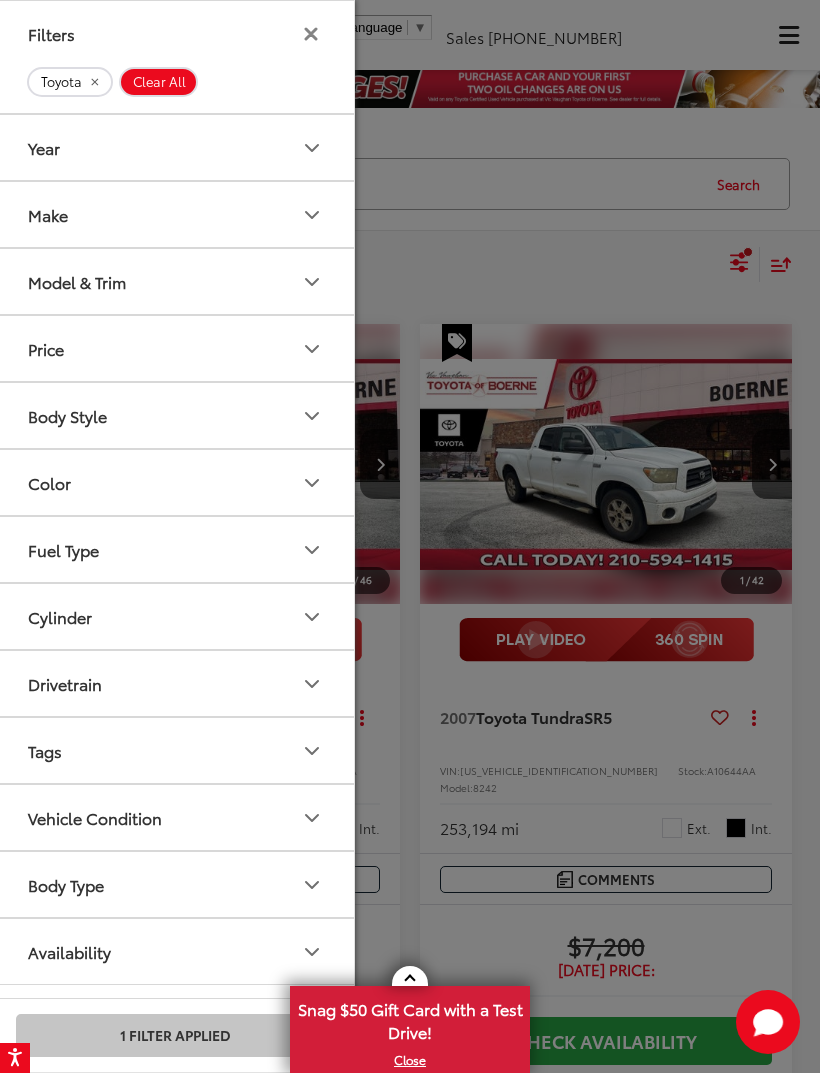 click on "Body Style" at bounding box center [176, 415] 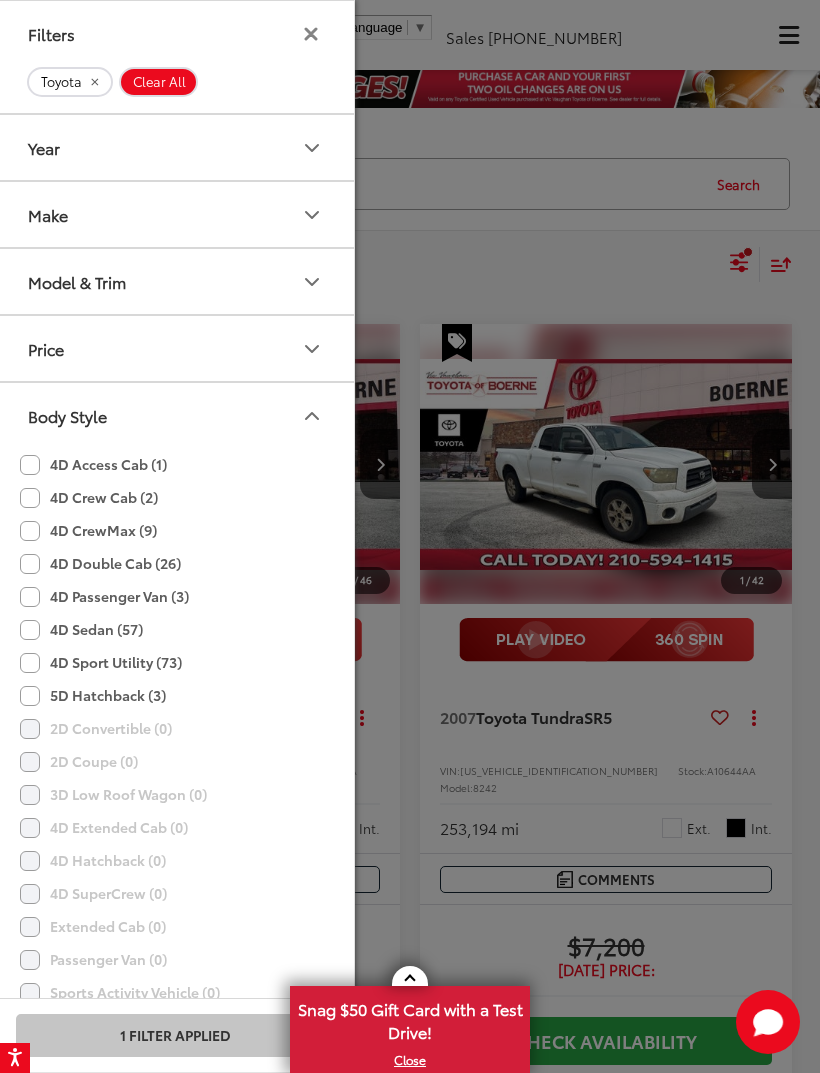 scroll, scrollTop: 0, scrollLeft: 0, axis: both 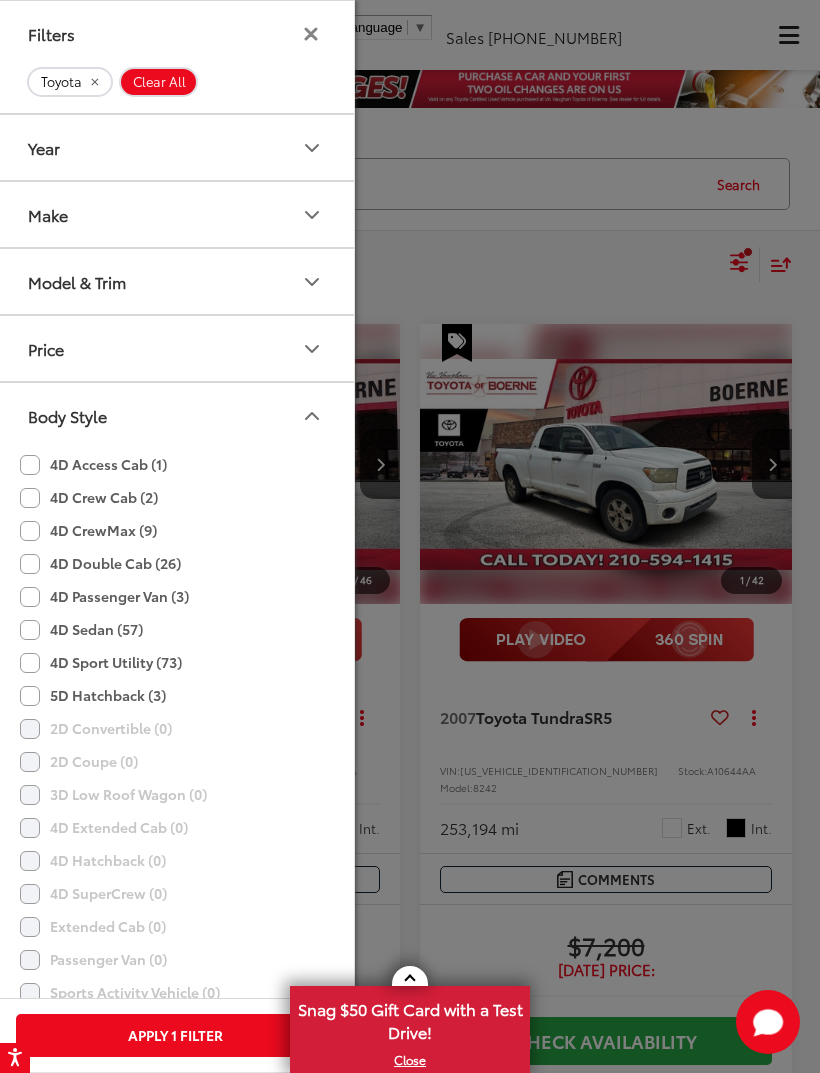 click on "4D Passenger Van (3)" 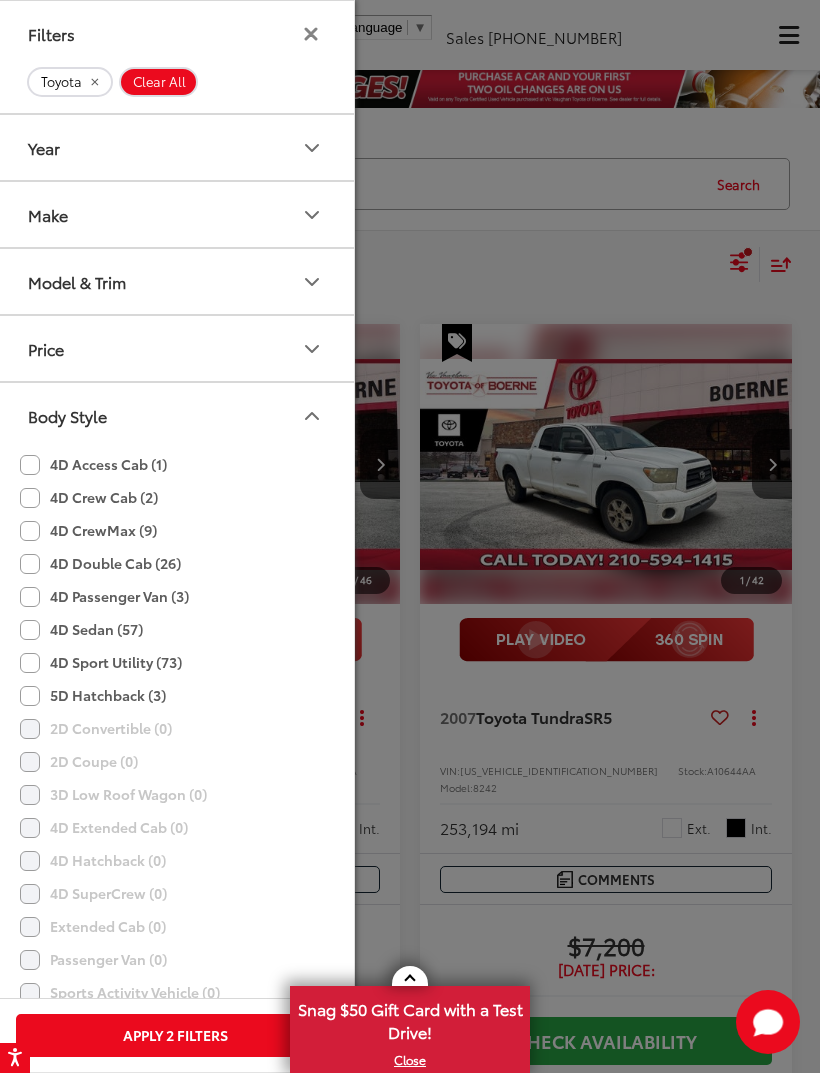 click on "4D Passenger Van (3)" 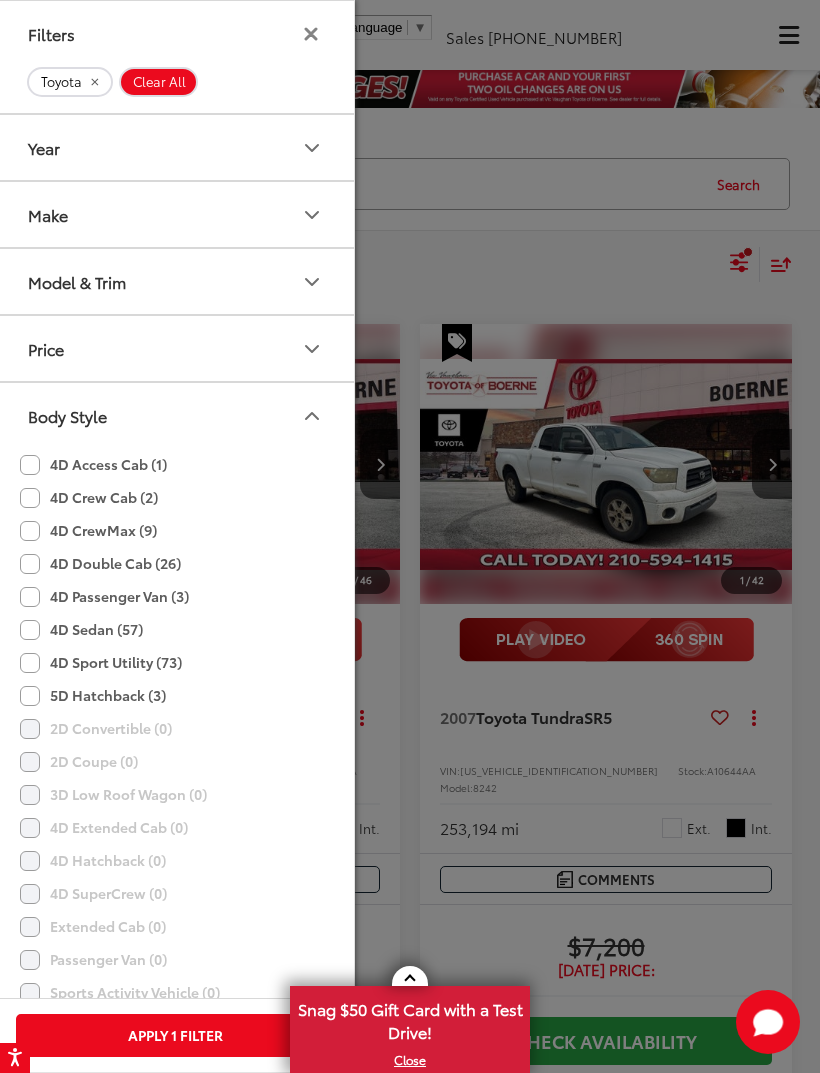 click on "Apply 1 Filter" at bounding box center (175, 1035) 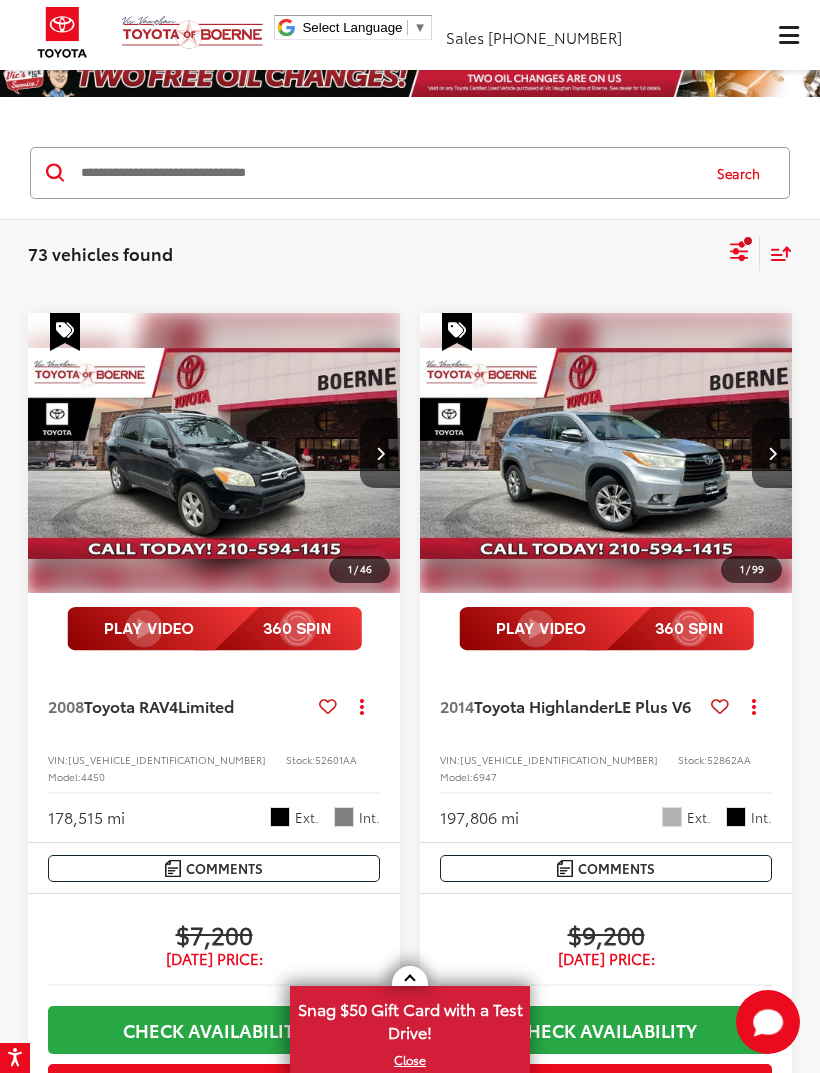 scroll, scrollTop: 41, scrollLeft: 0, axis: vertical 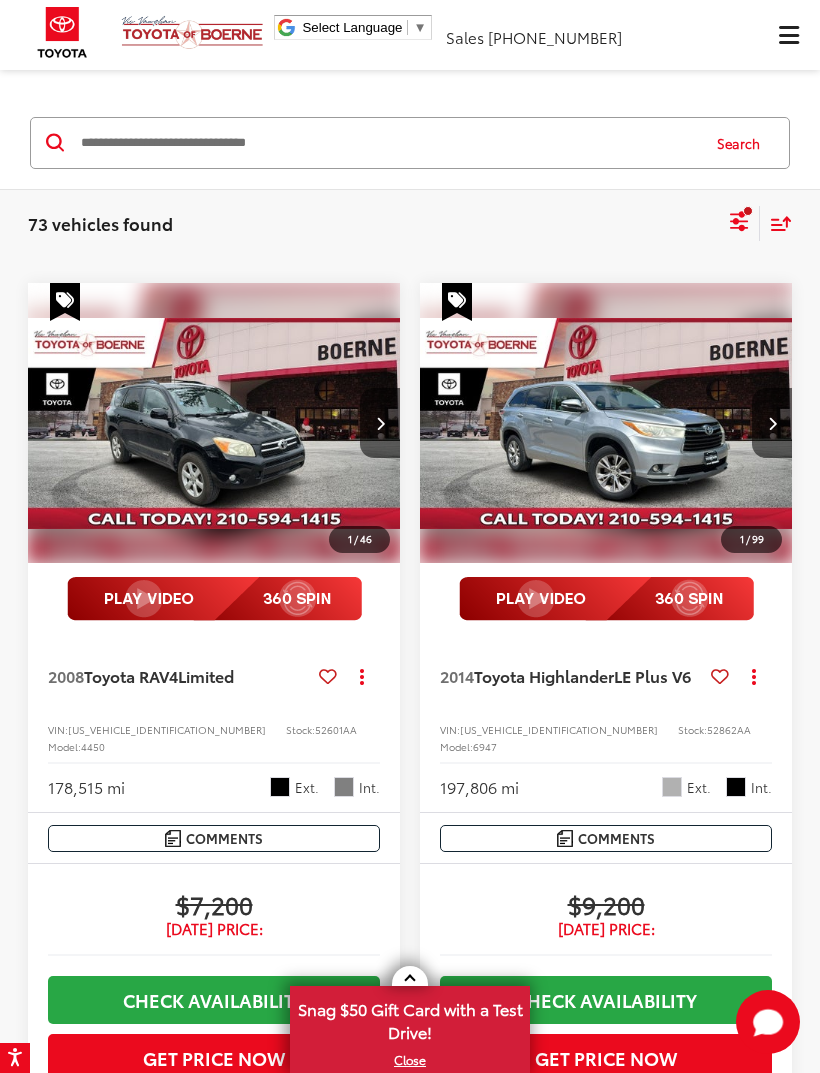 click 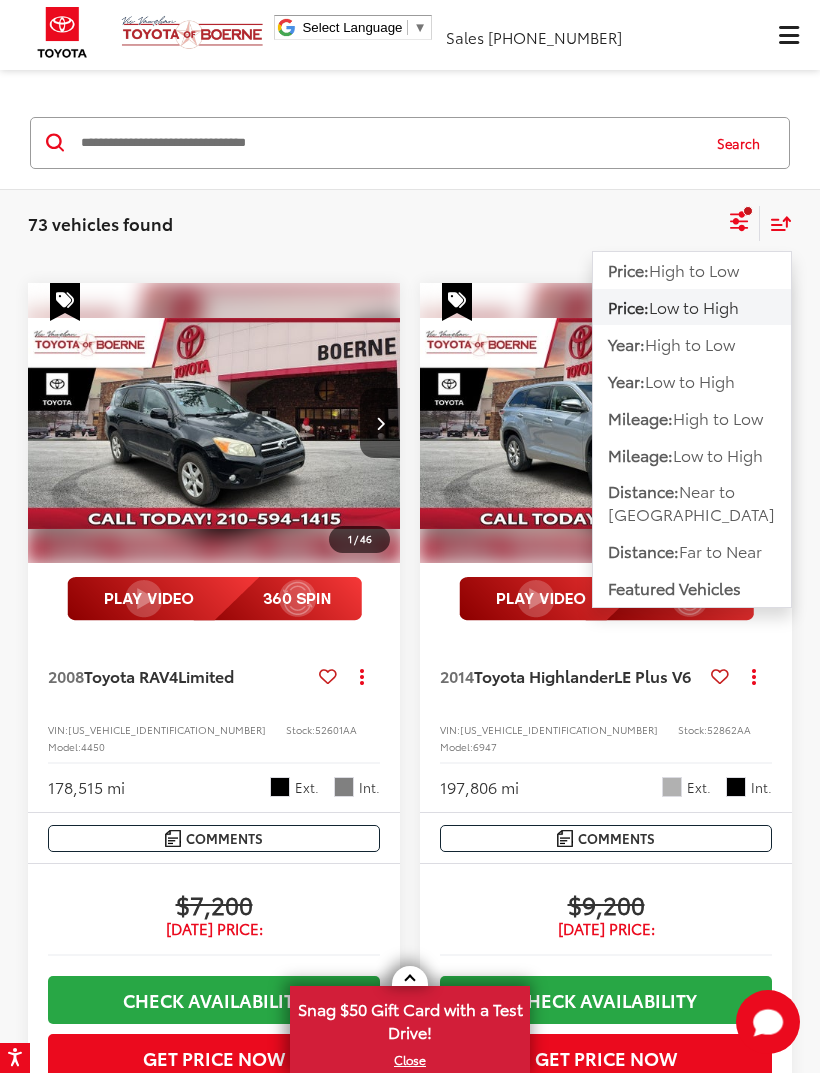 click on "Low to High" at bounding box center (718, 454) 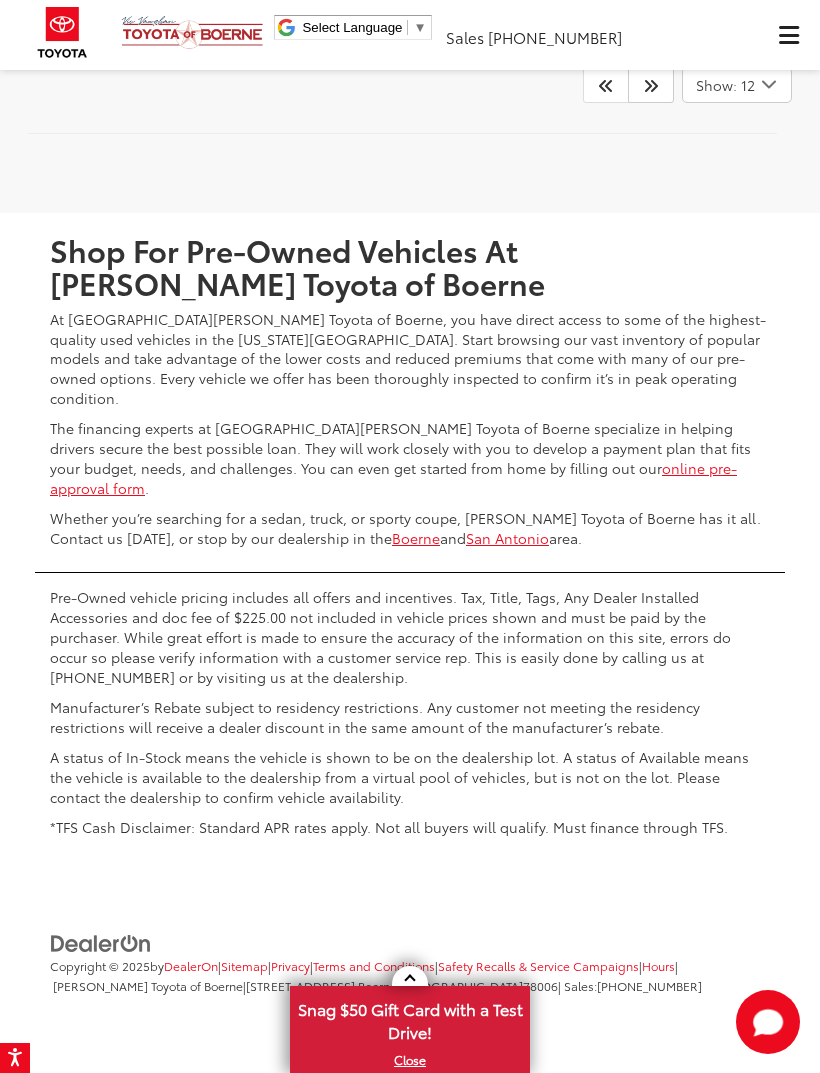 scroll, scrollTop: 6880, scrollLeft: 0, axis: vertical 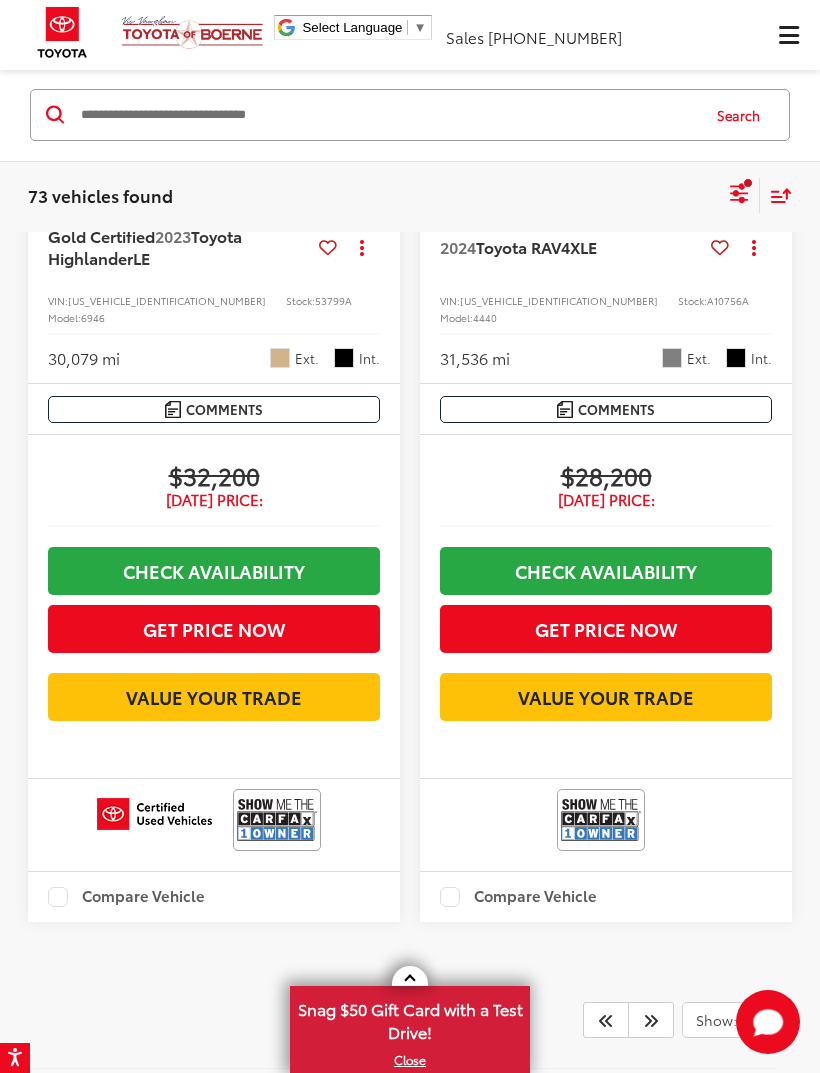 click at bounding box center [606, -6] 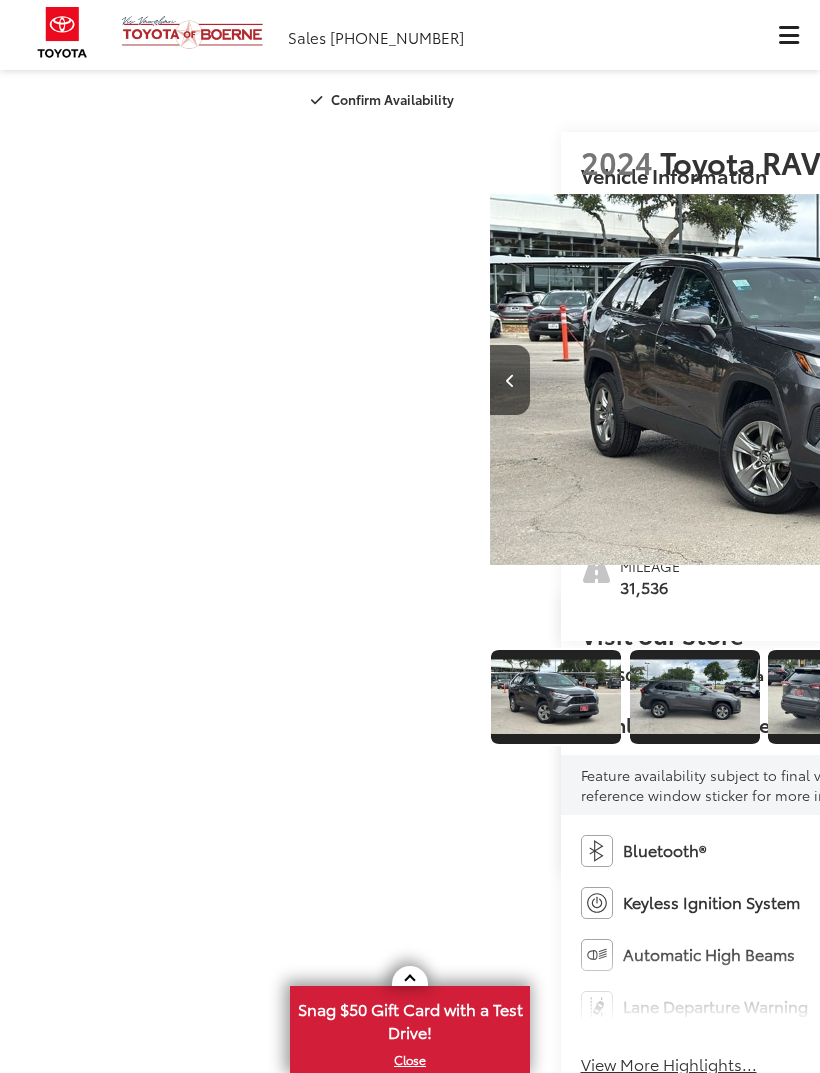 scroll, scrollTop: 0, scrollLeft: 0, axis: both 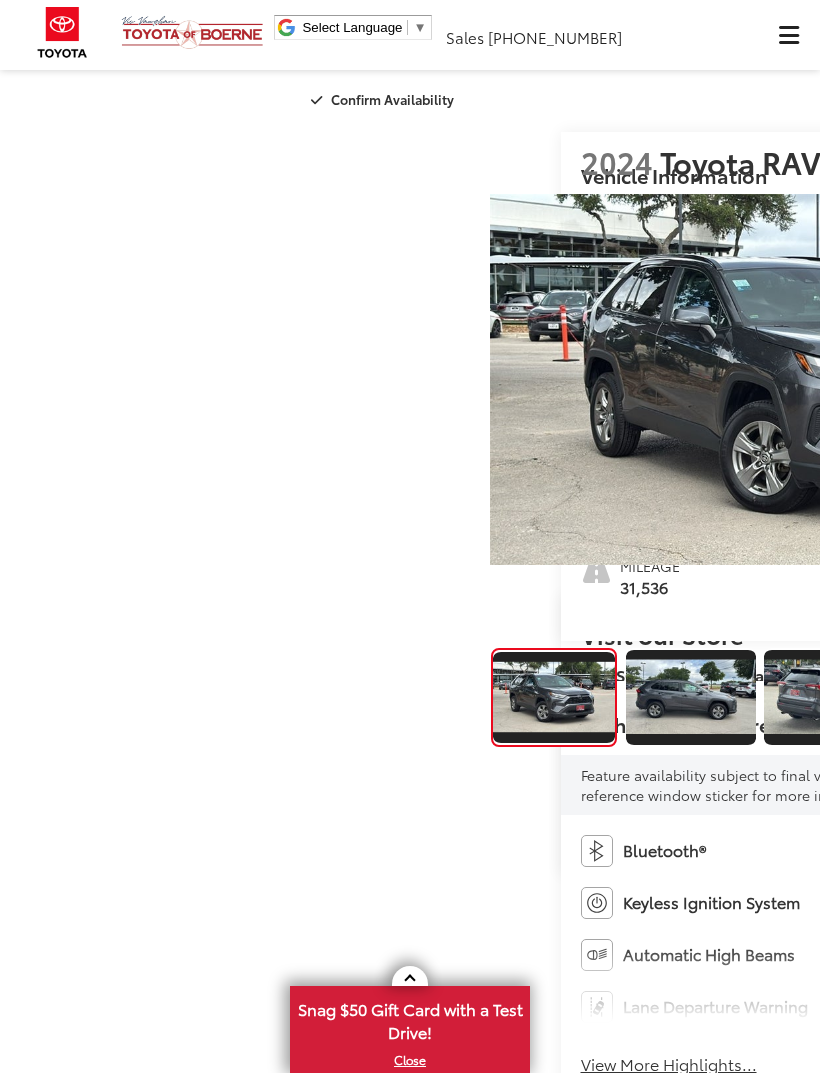 click at bounding box center [1130, 381] 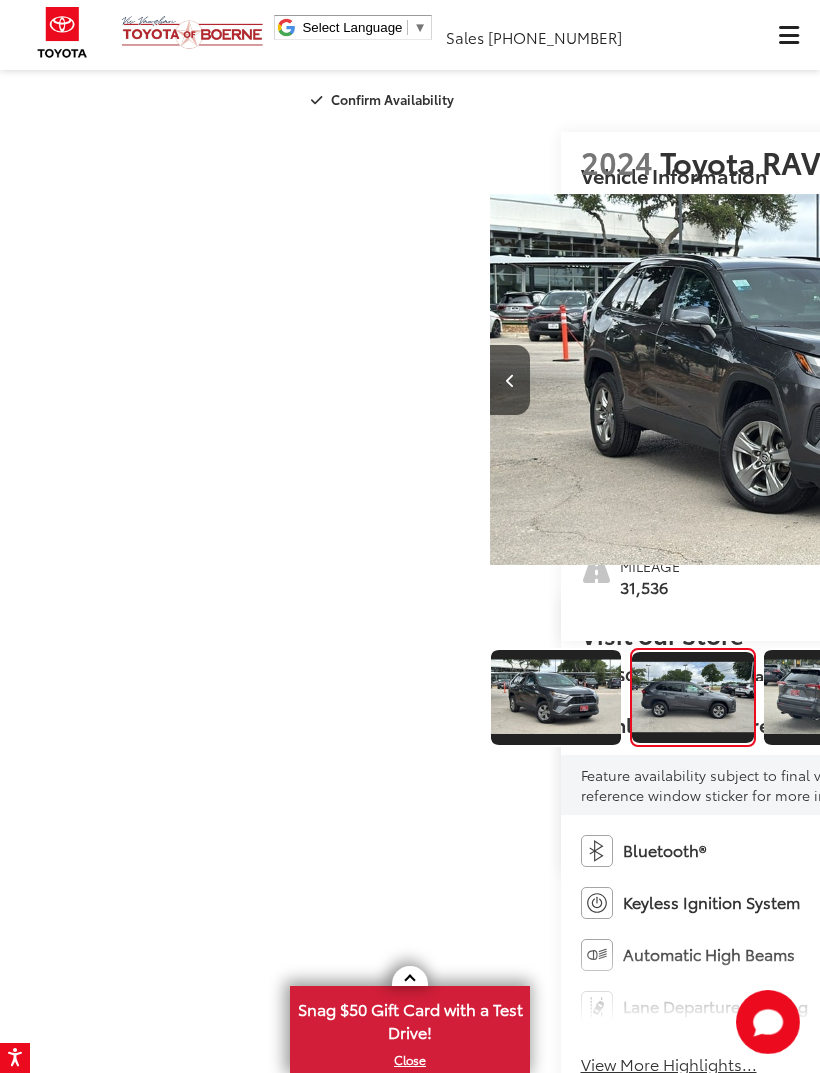 scroll, scrollTop: 0, scrollLeft: 820, axis: horizontal 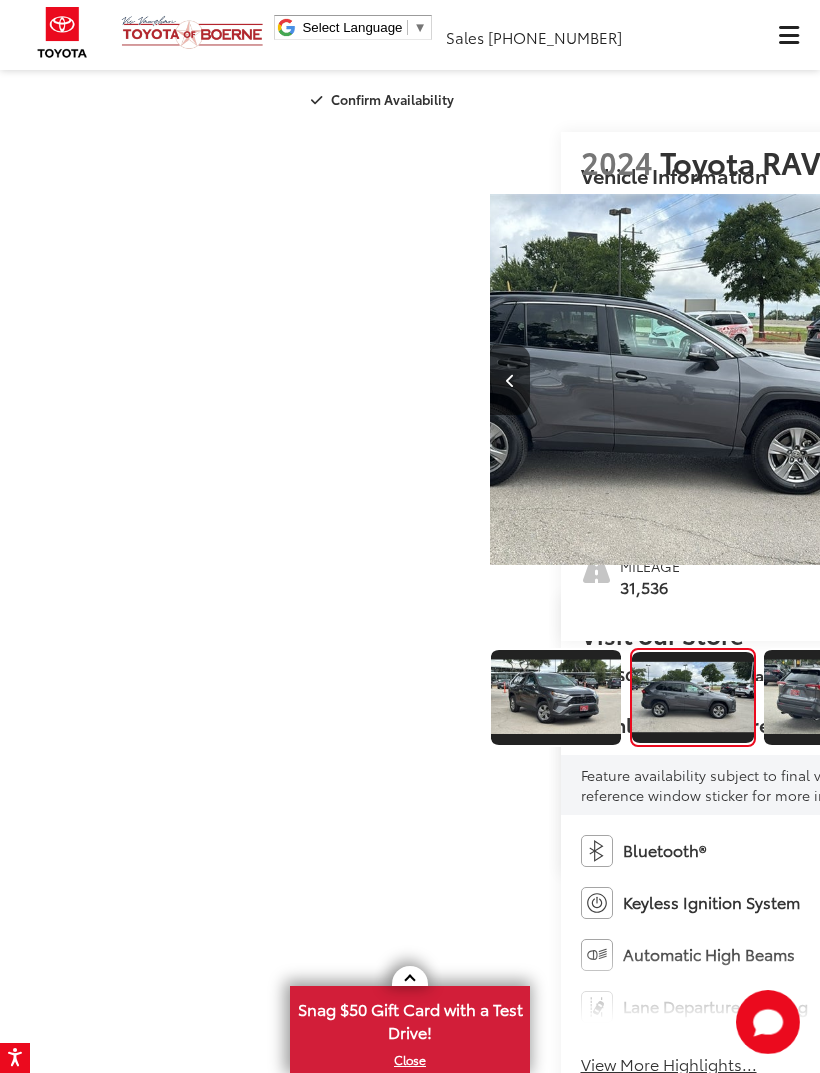 click at bounding box center [1130, 380] 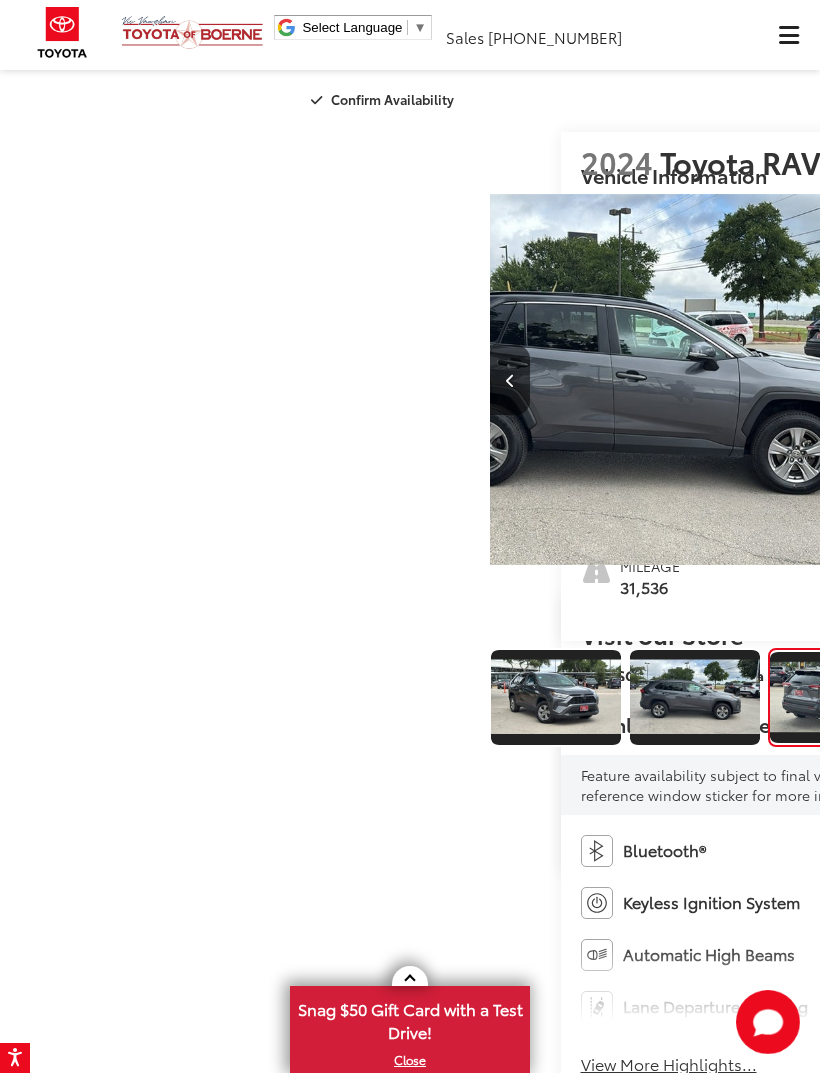 scroll, scrollTop: 0, scrollLeft: 1055, axis: horizontal 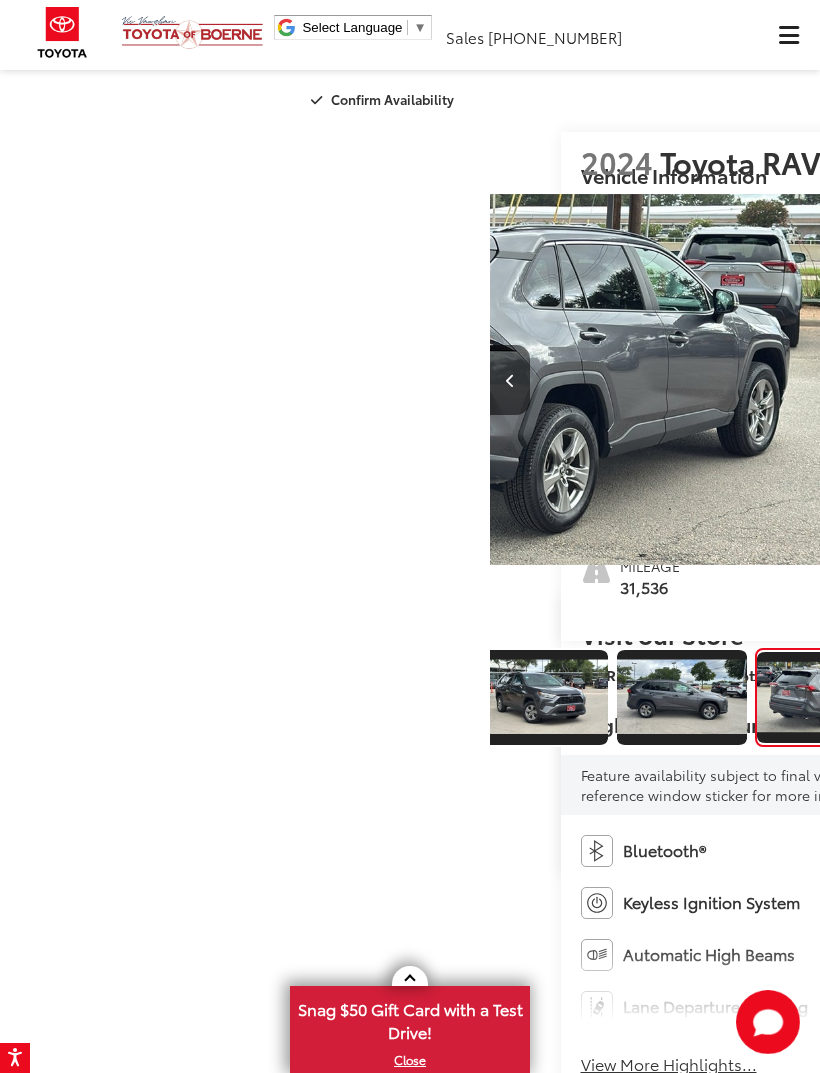 click at bounding box center [1130, 380] 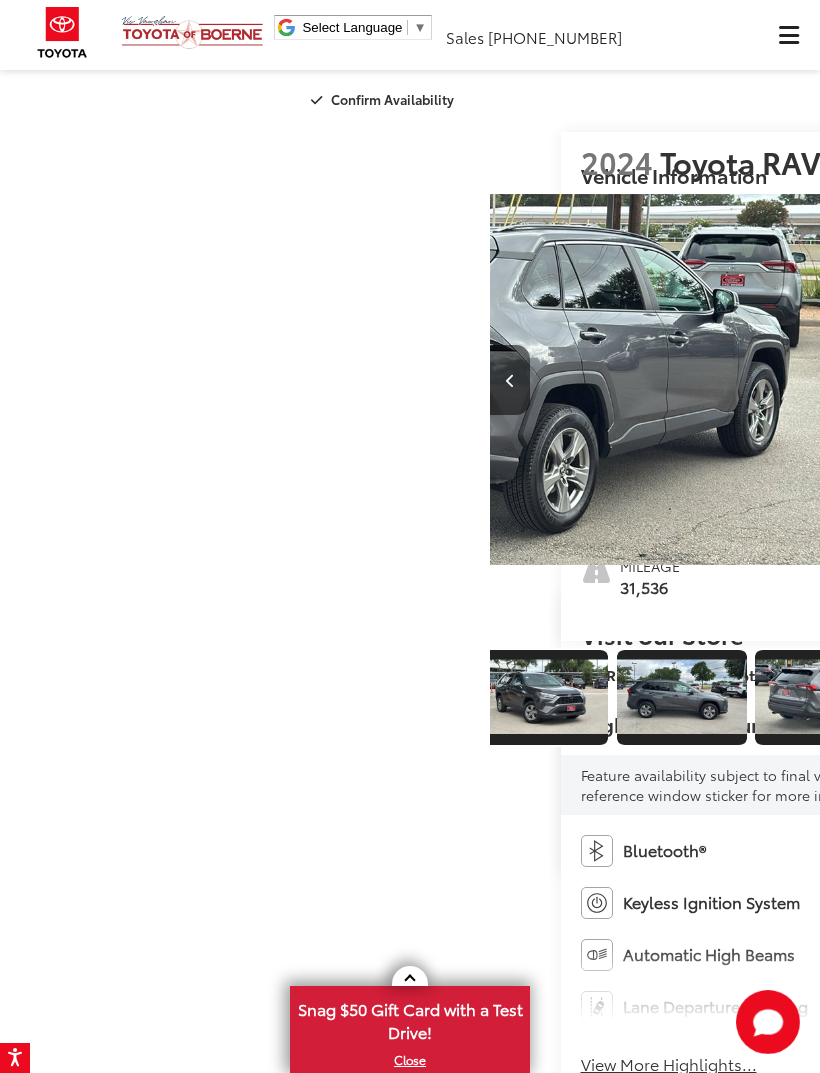 scroll, scrollTop: 0, scrollLeft: 2023, axis: horizontal 